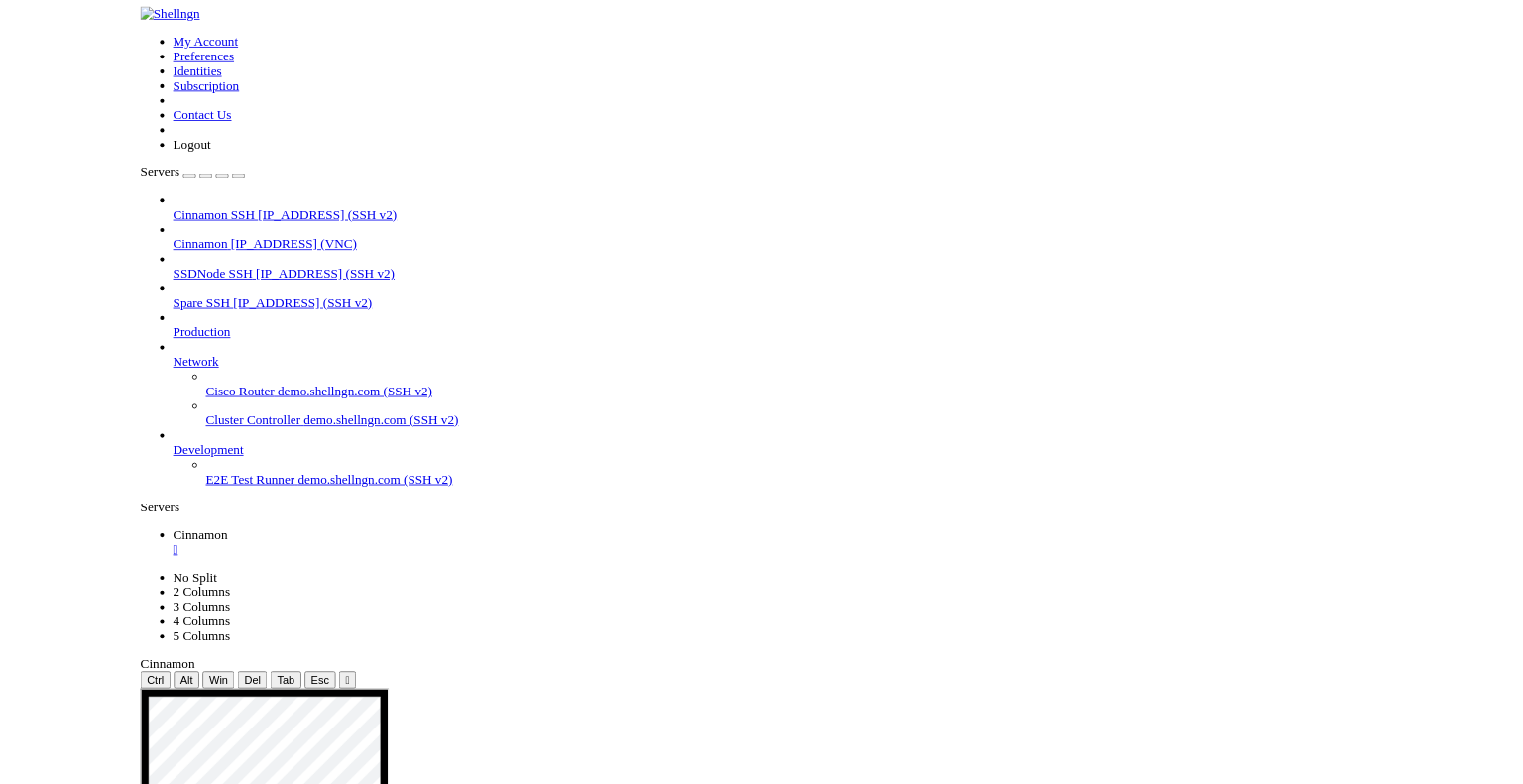 scroll, scrollTop: 0, scrollLeft: 0, axis: both 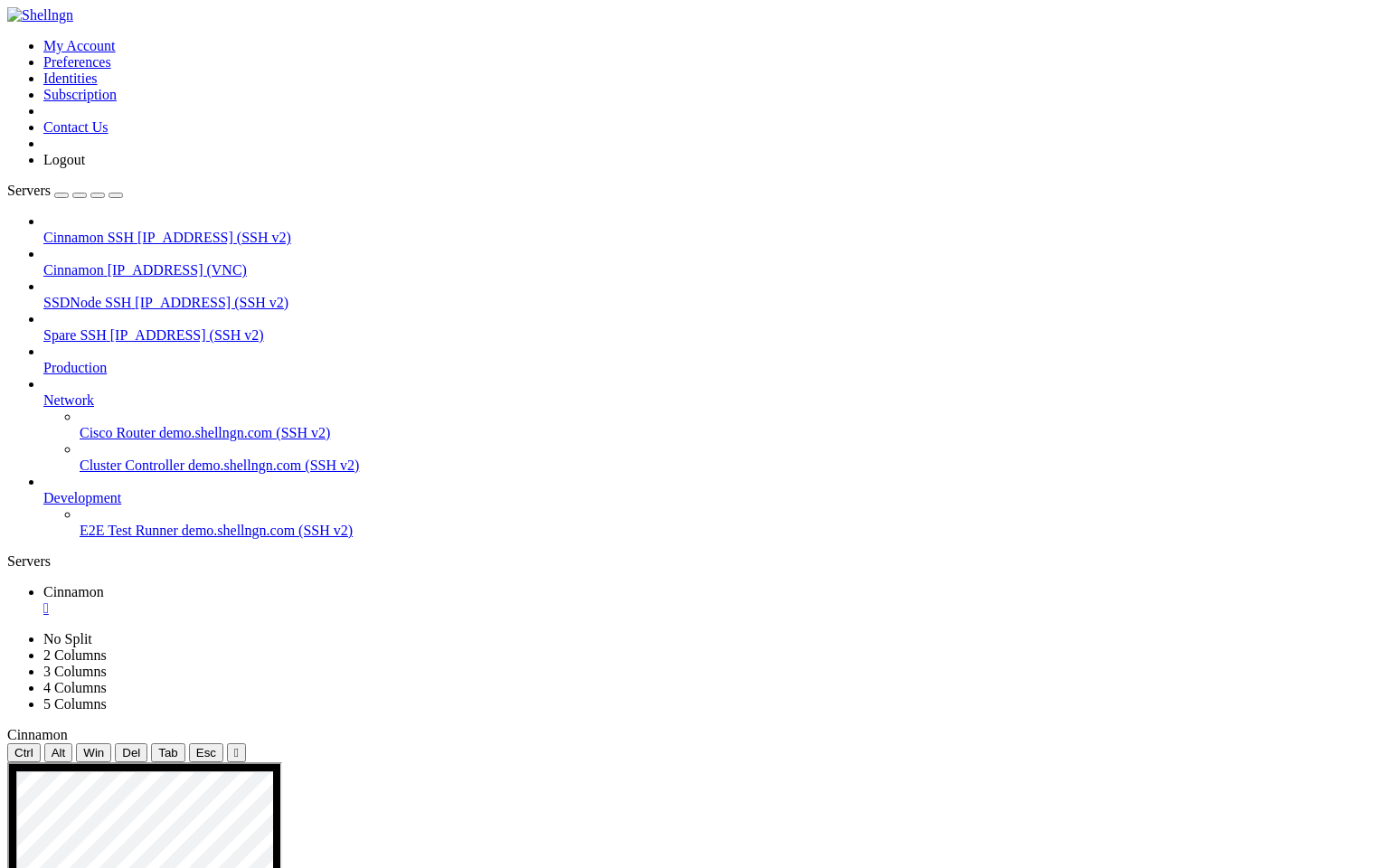 click at bounding box center (706, 2070) 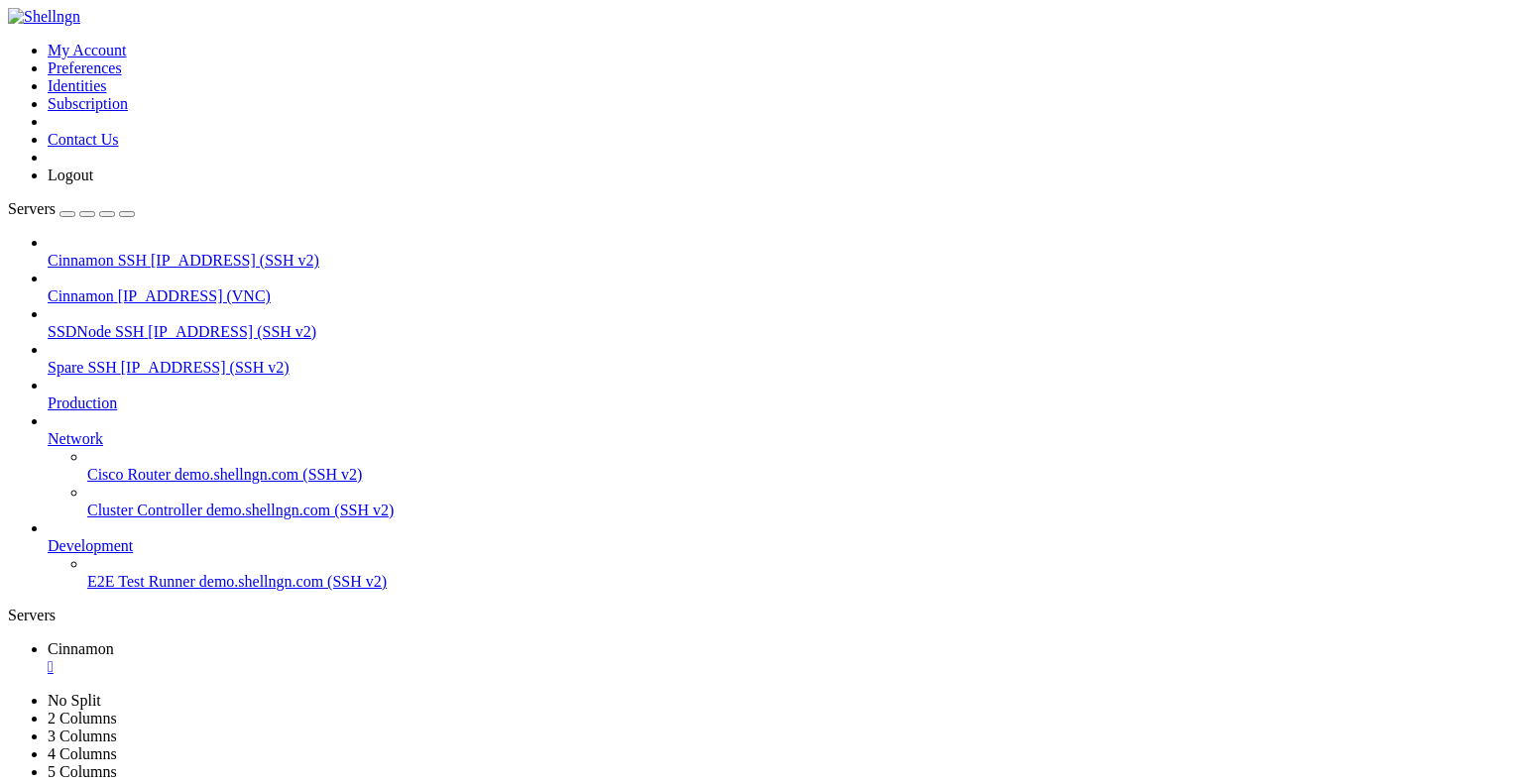 click at bounding box center [550, 1849] 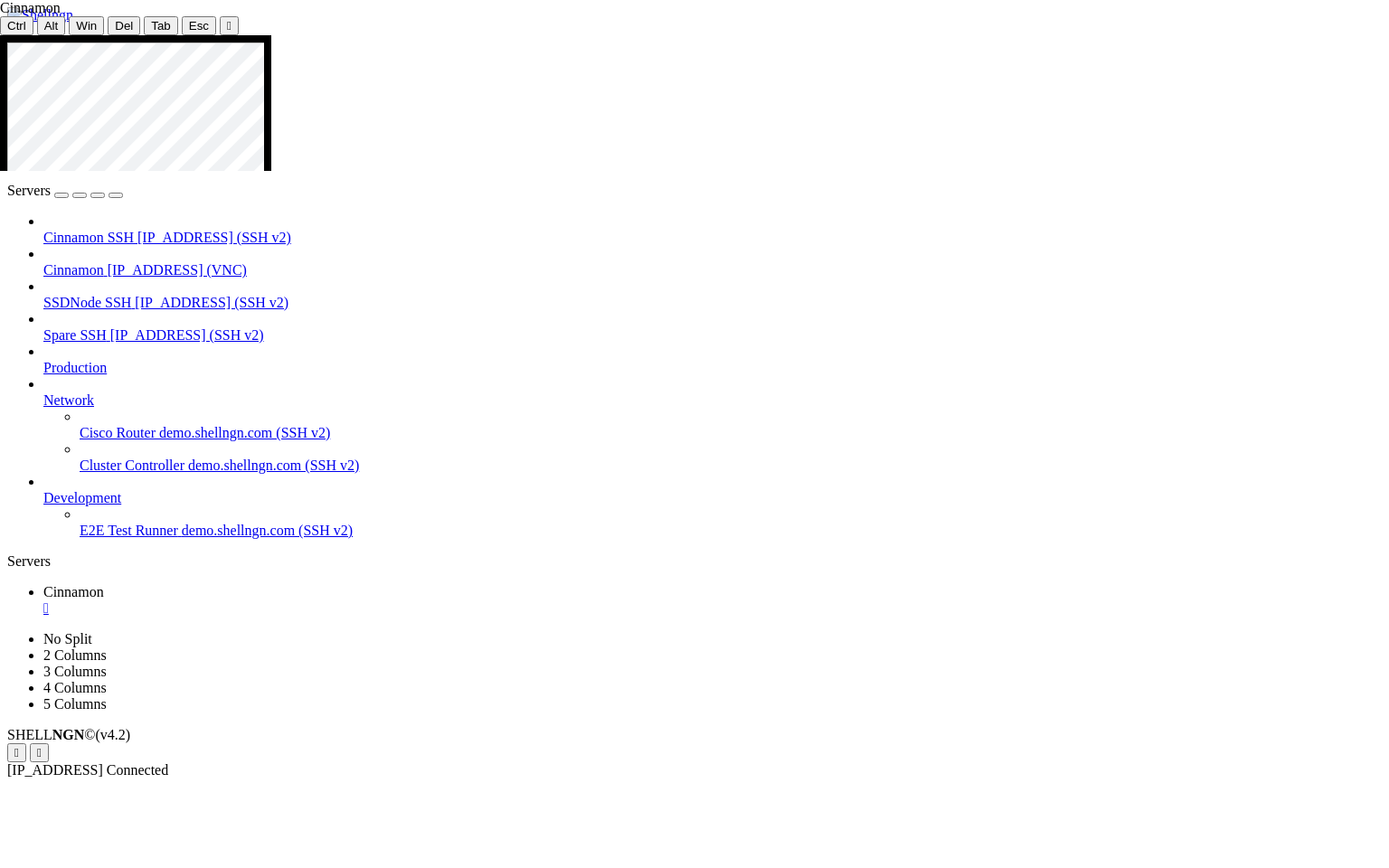 click at bounding box center (699, 1343) 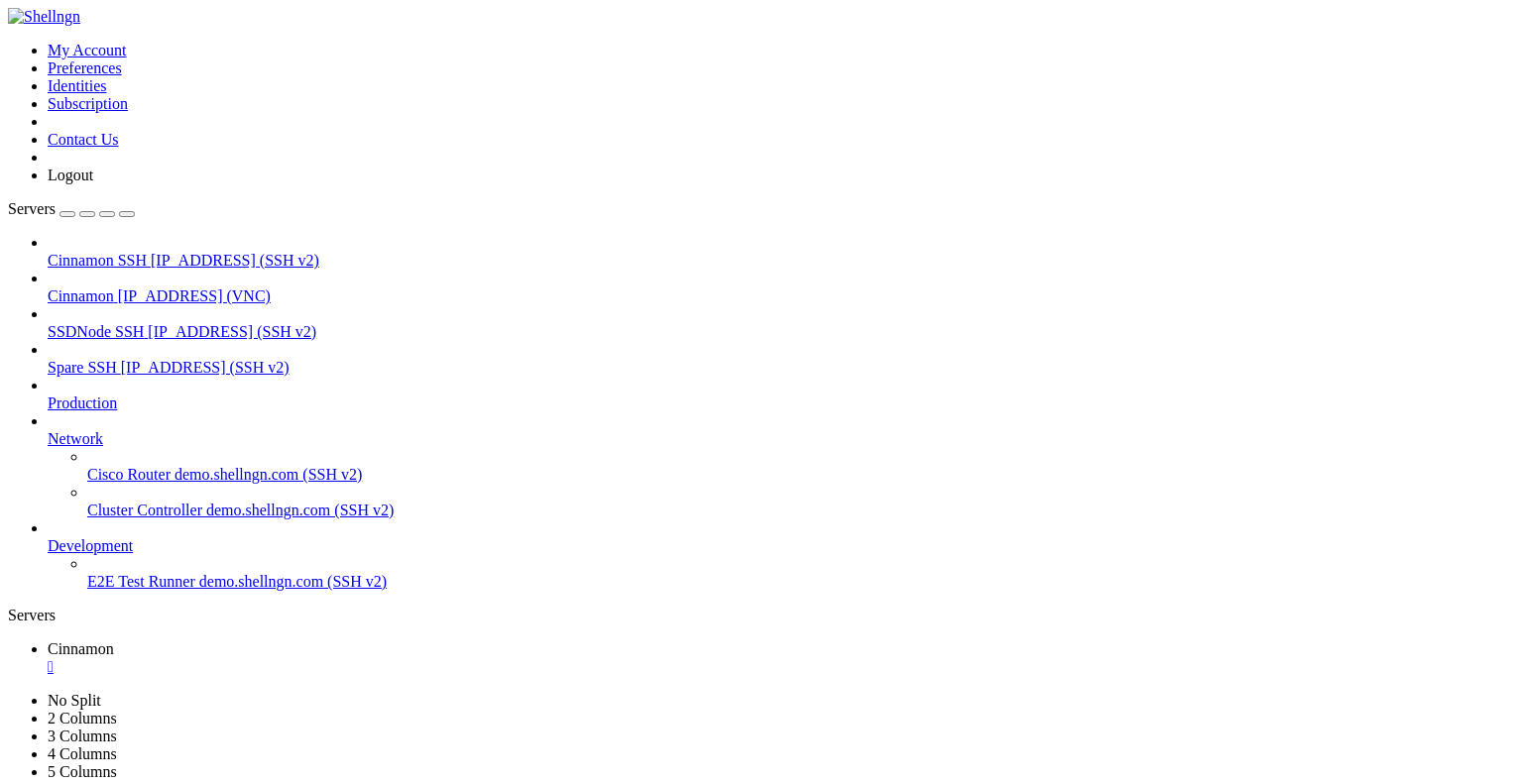 click on "" at bounding box center (781, 667) 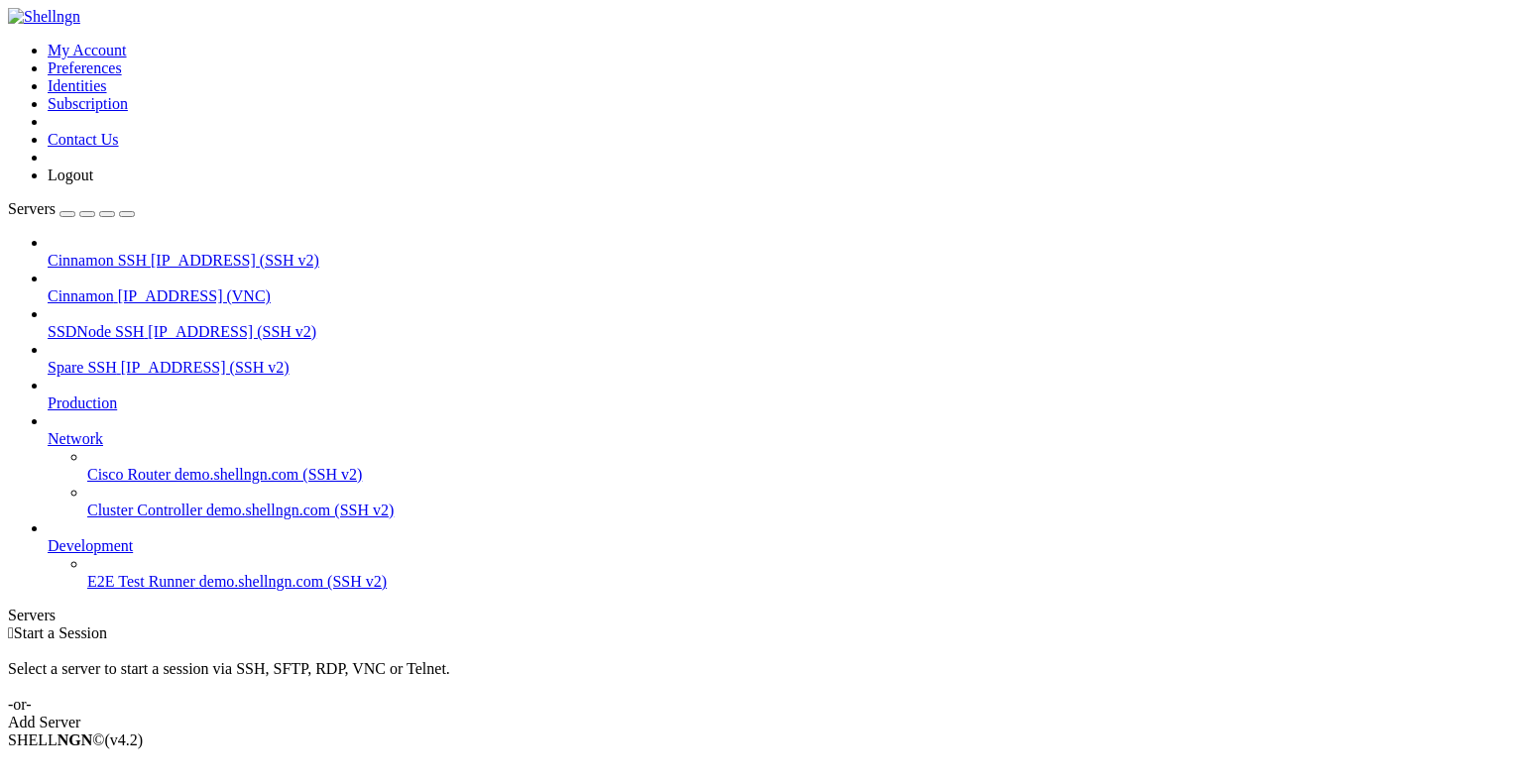 click at bounding box center (8, 42) 